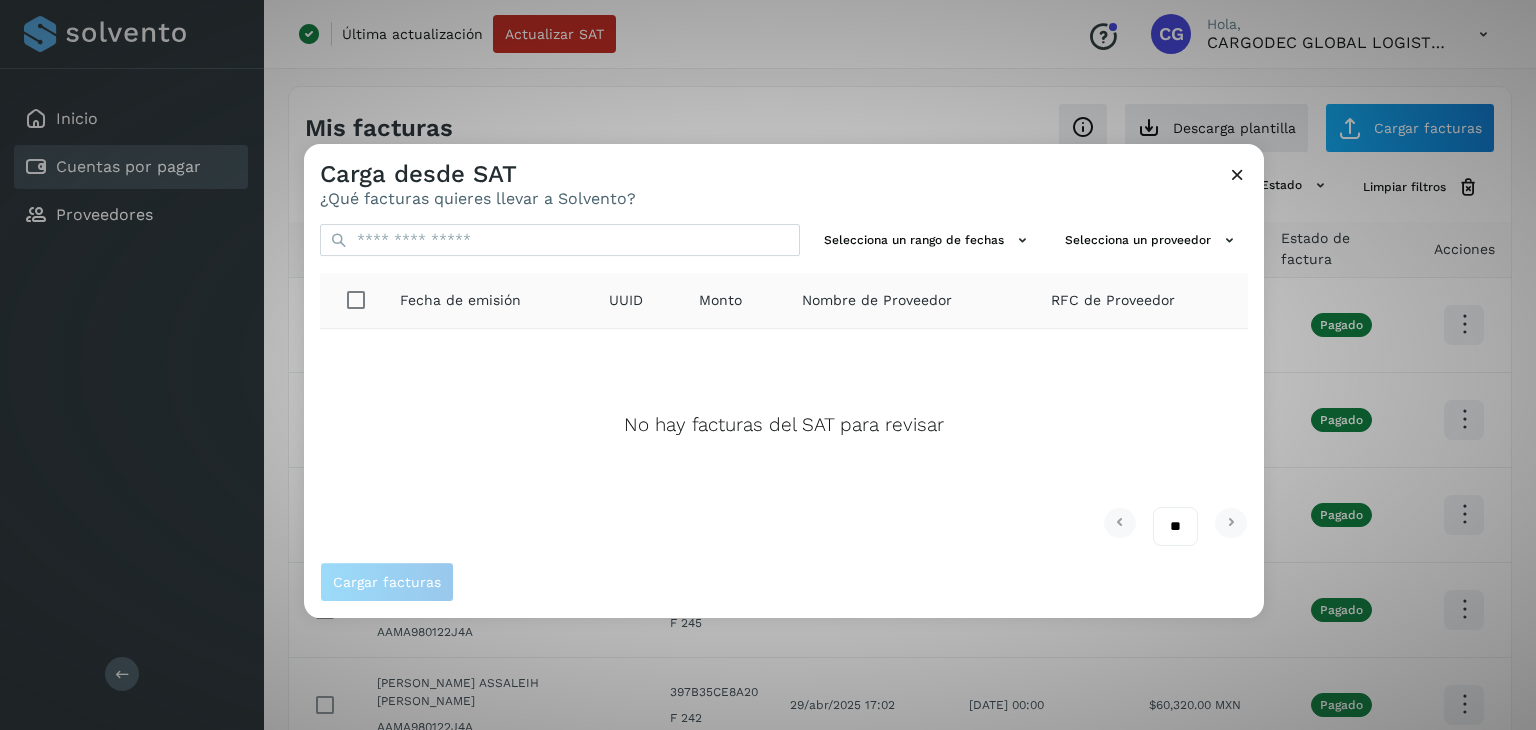 scroll, scrollTop: 0, scrollLeft: 0, axis: both 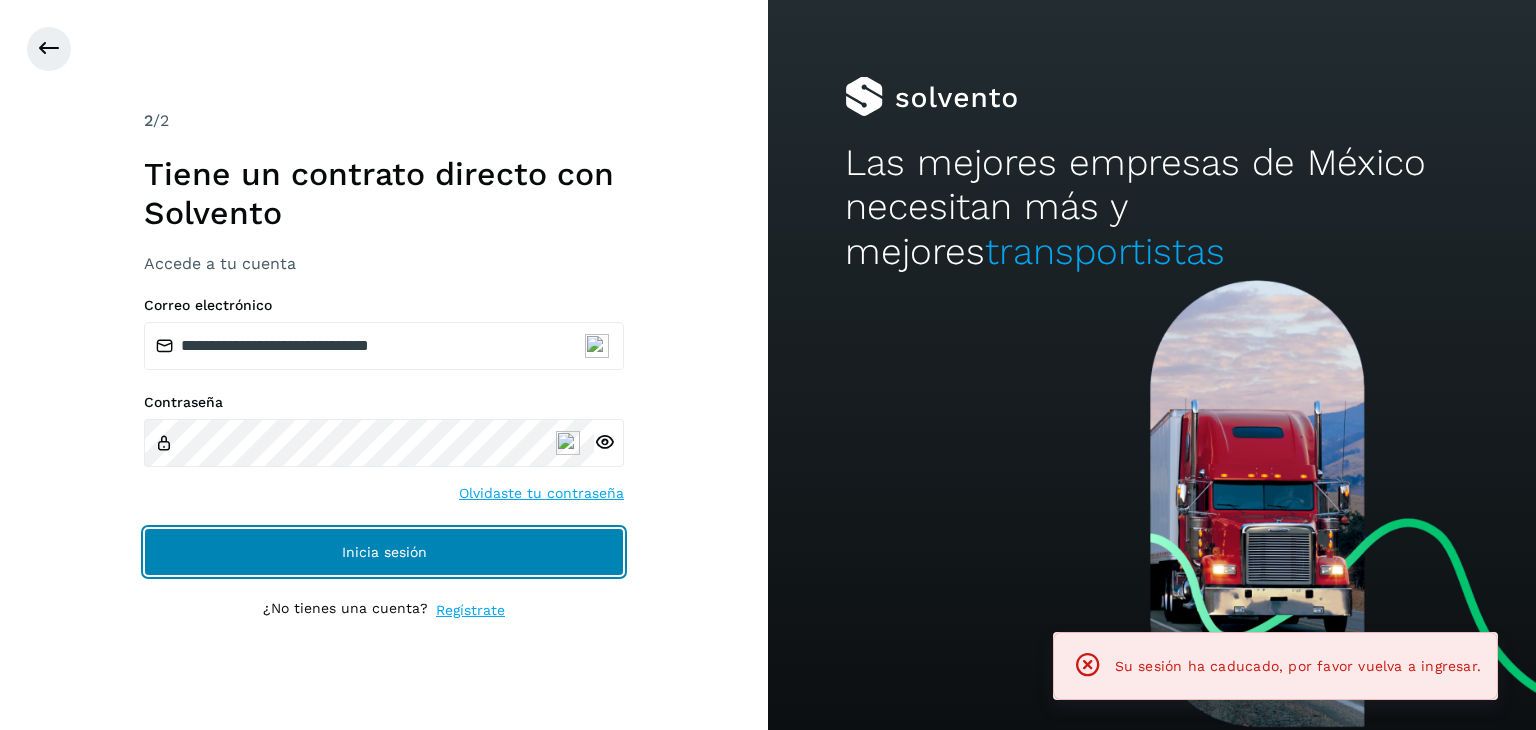 click on "Inicia sesión" 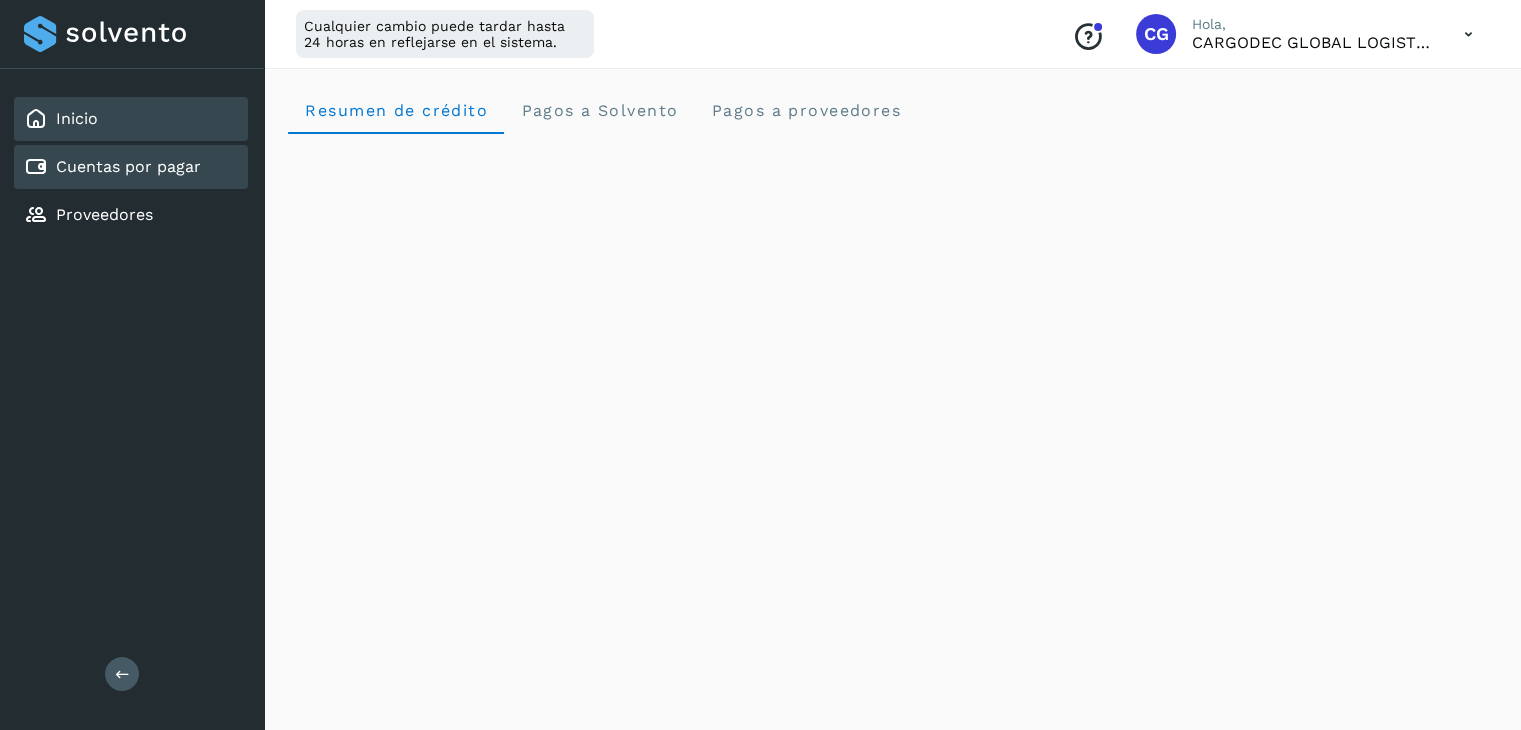 click on "Cuentas por pagar" at bounding box center [128, 166] 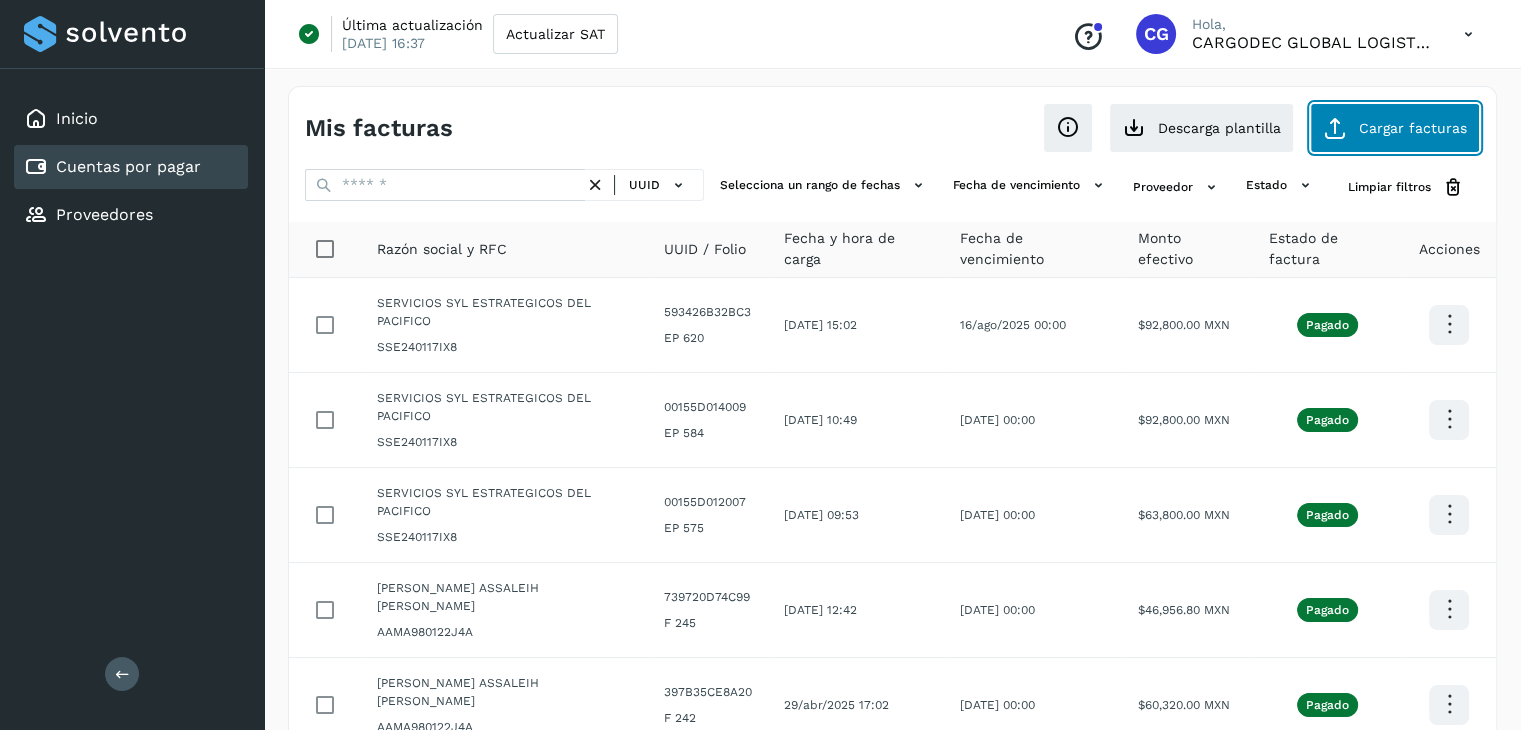 click on "Cargar facturas" 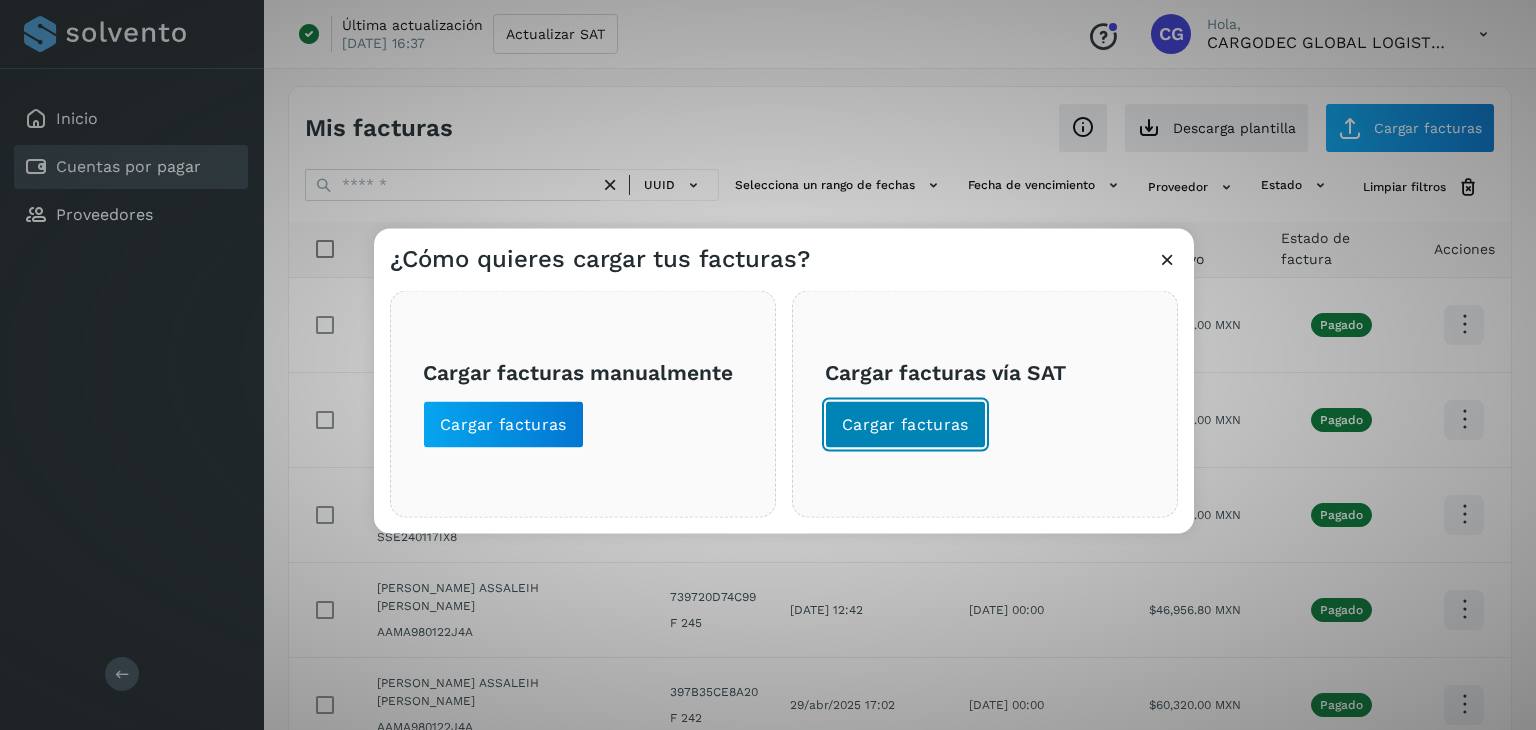click on "Cargar facturas" 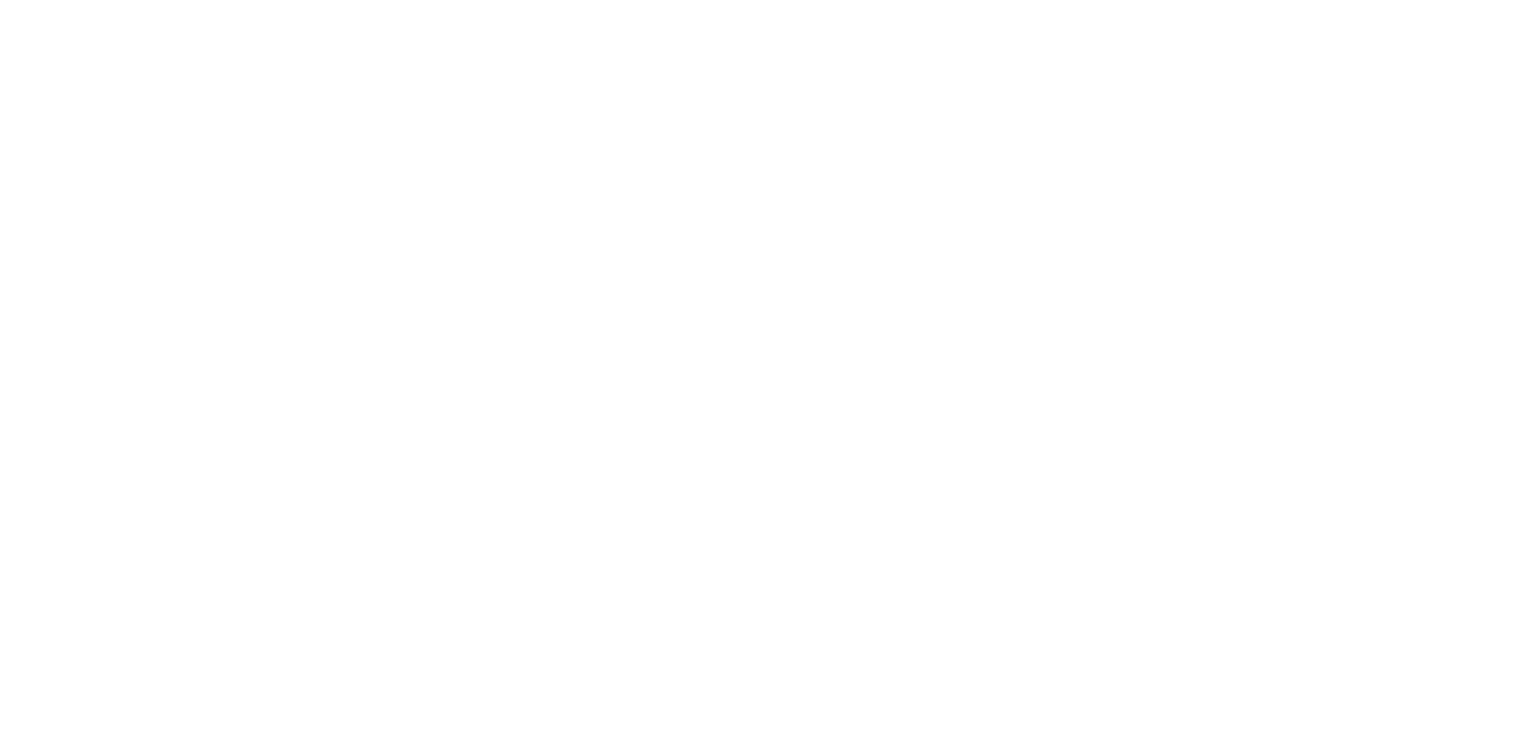 scroll, scrollTop: 0, scrollLeft: 0, axis: both 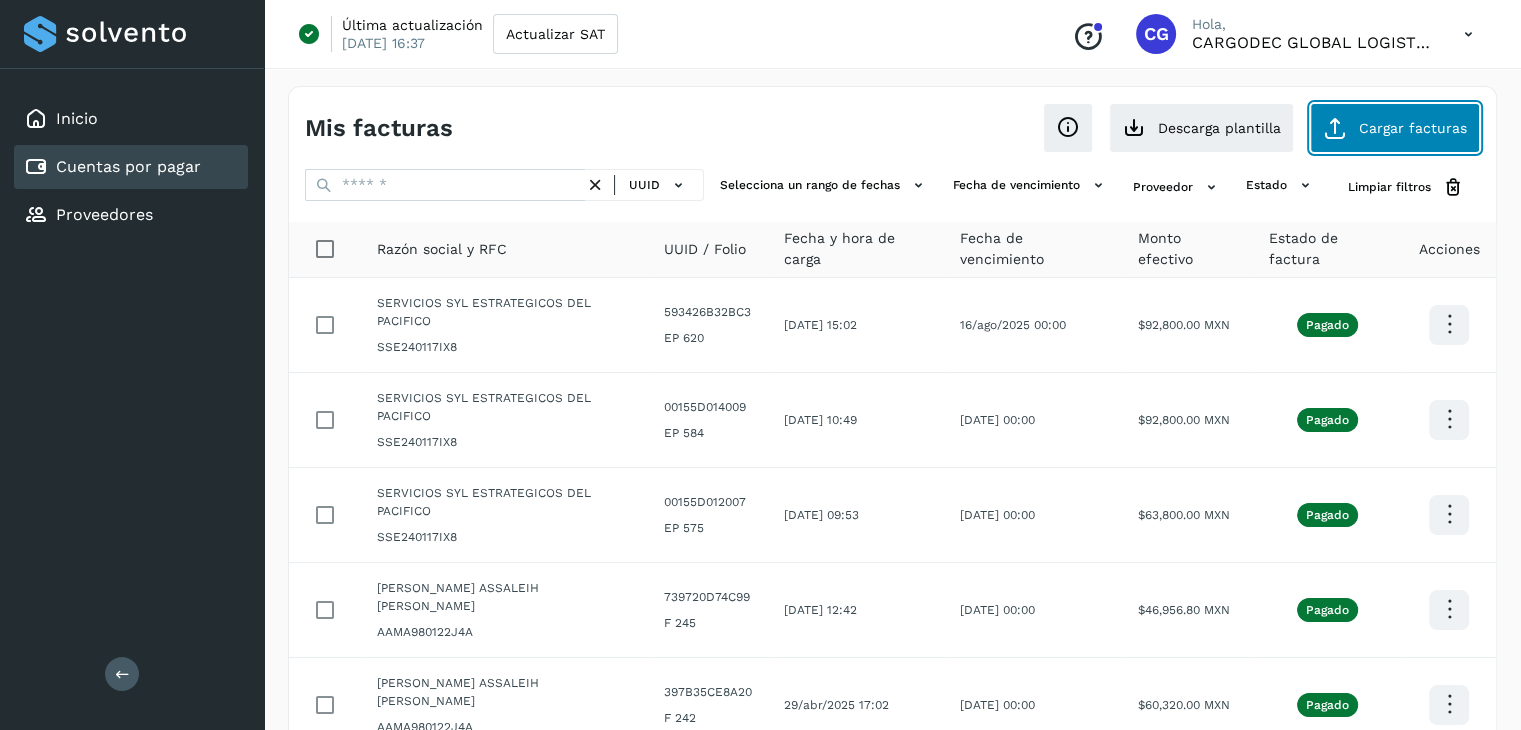click on "Cargar facturas" 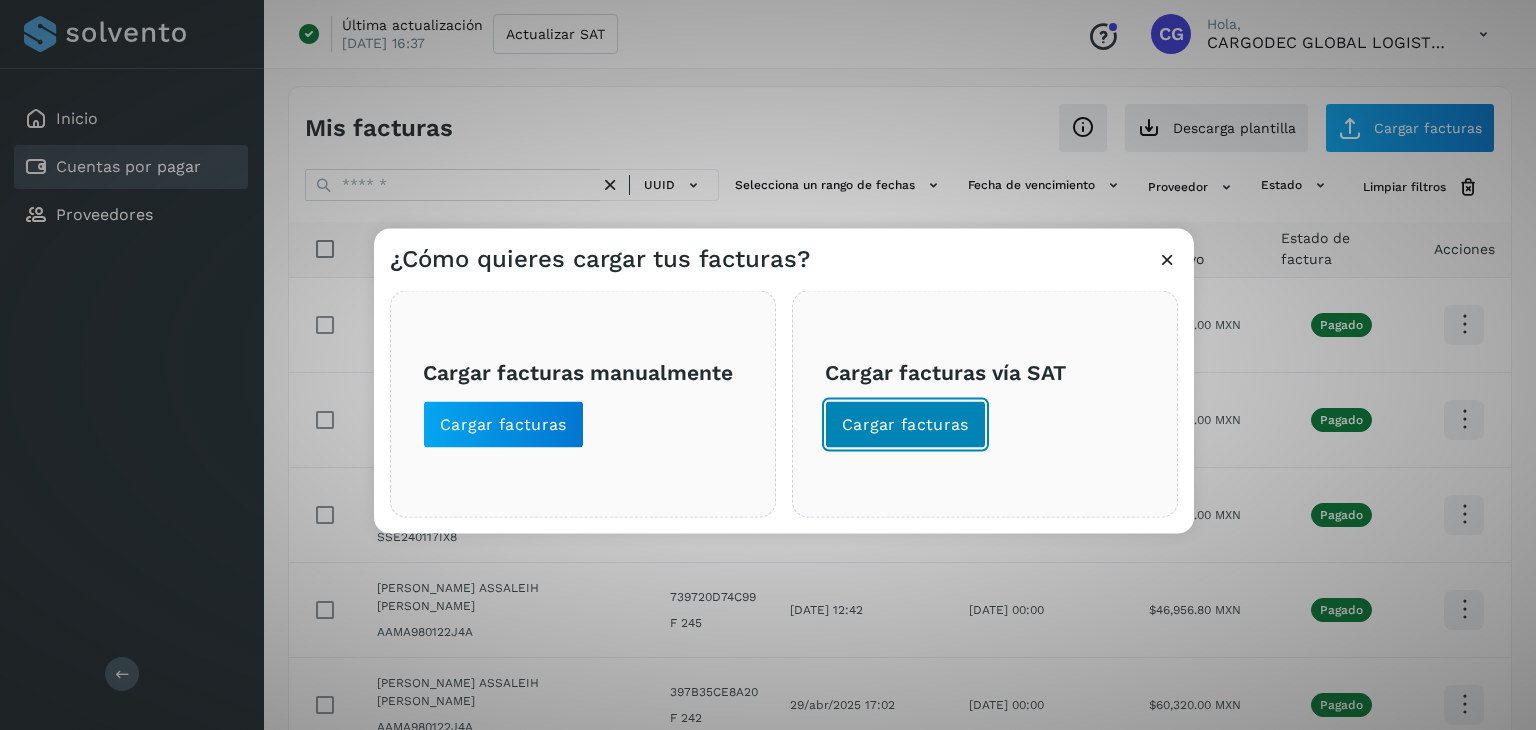 click on "Cargar facturas" 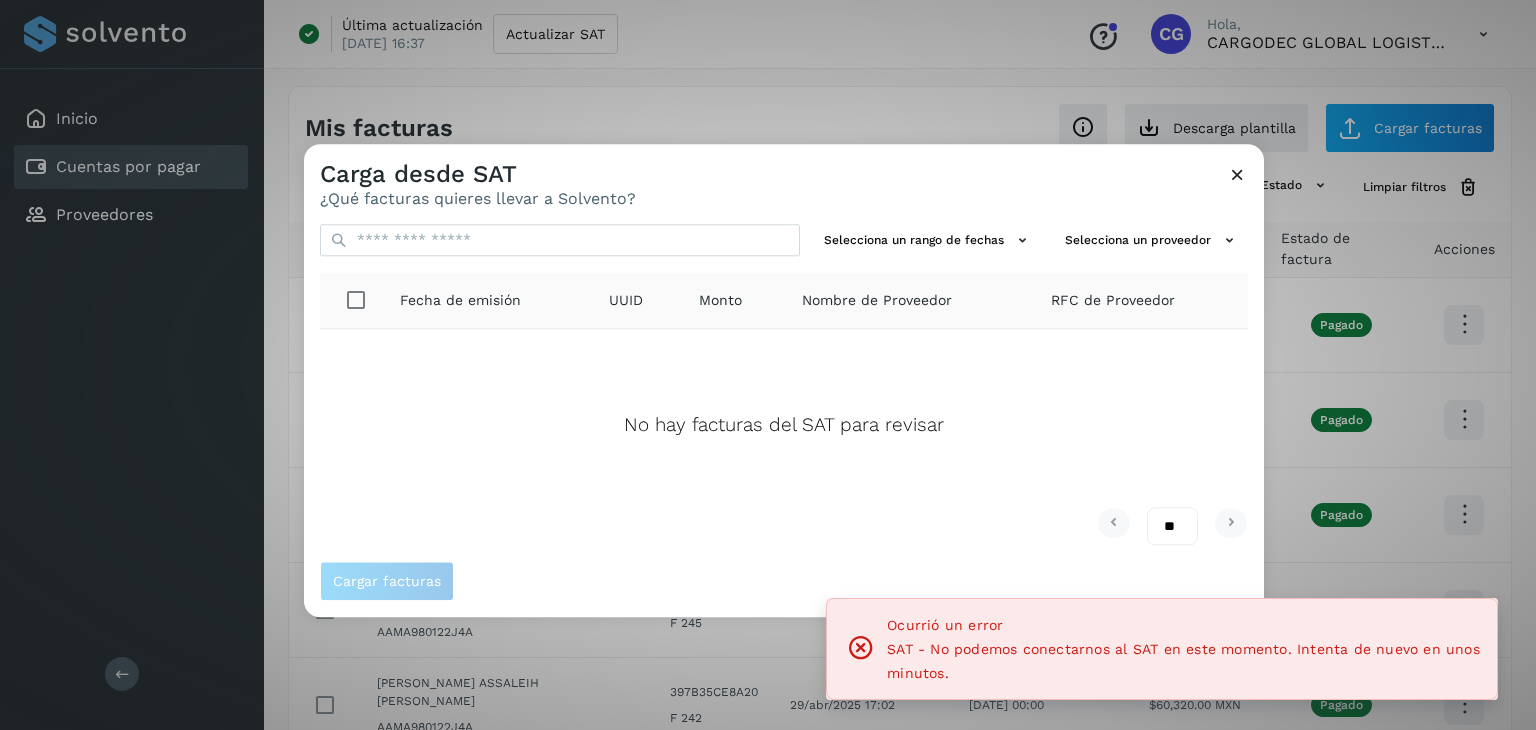 click at bounding box center [1237, 174] 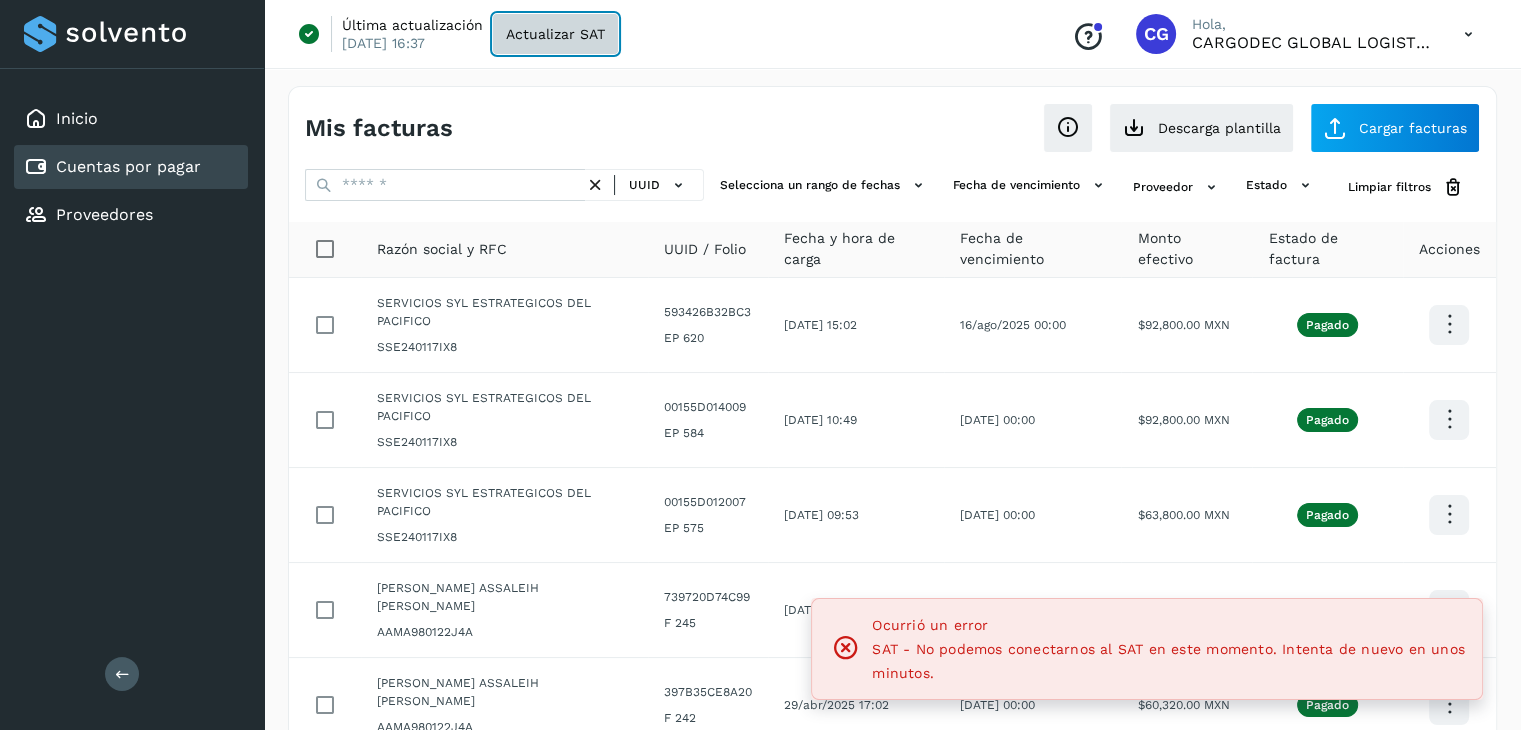 click on "Actualizar SAT" 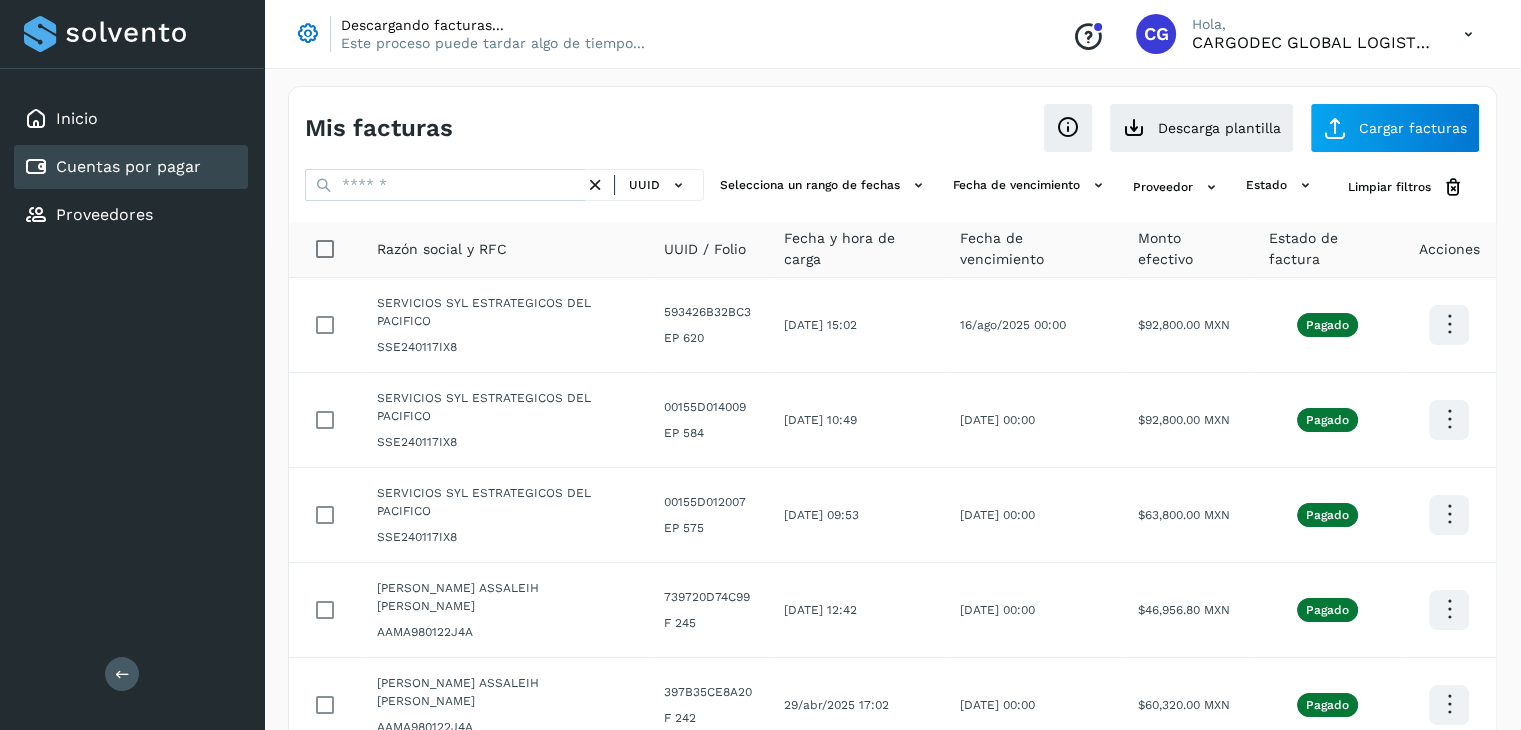 click at bounding box center [122, 674] 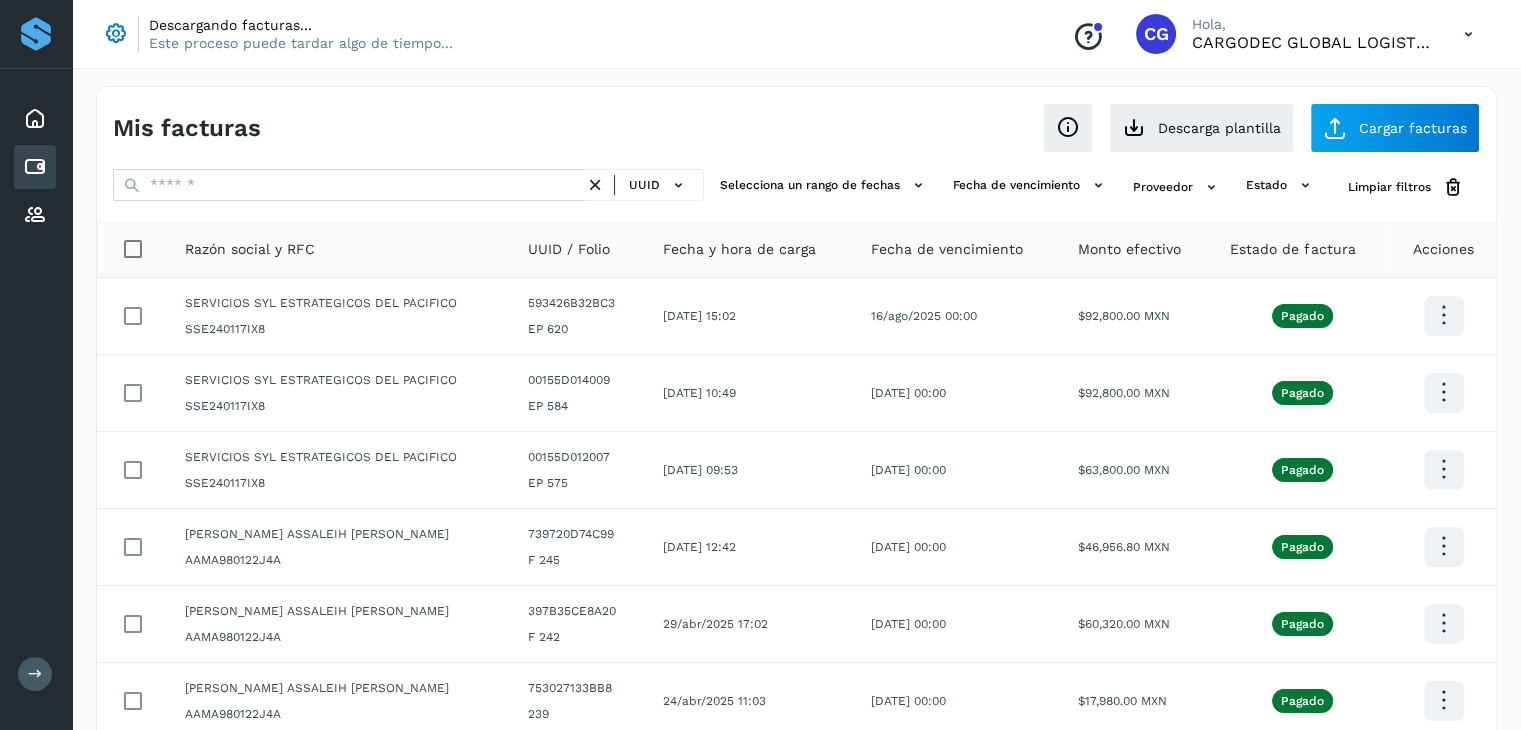 click at bounding box center (1468, 34) 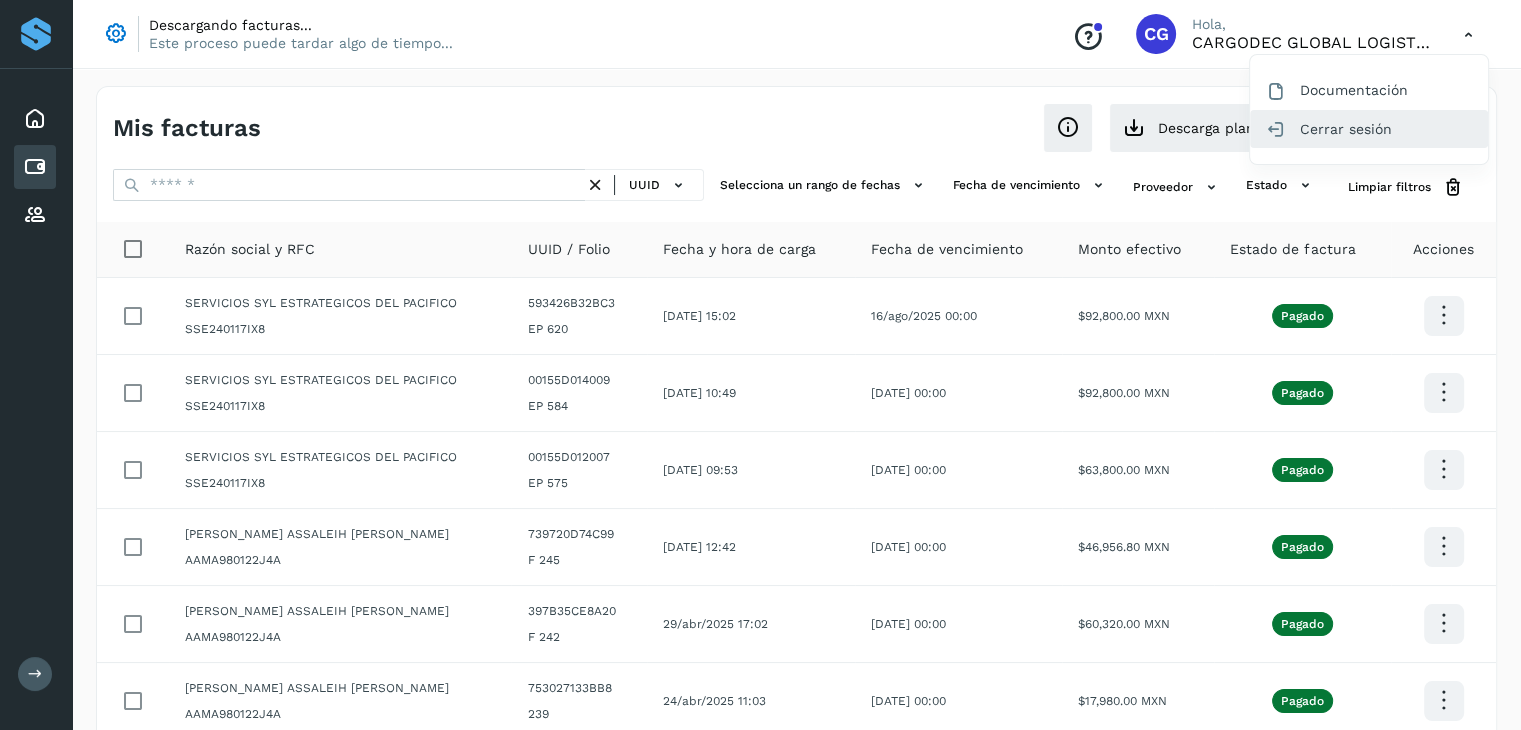 click on "Cerrar sesión" 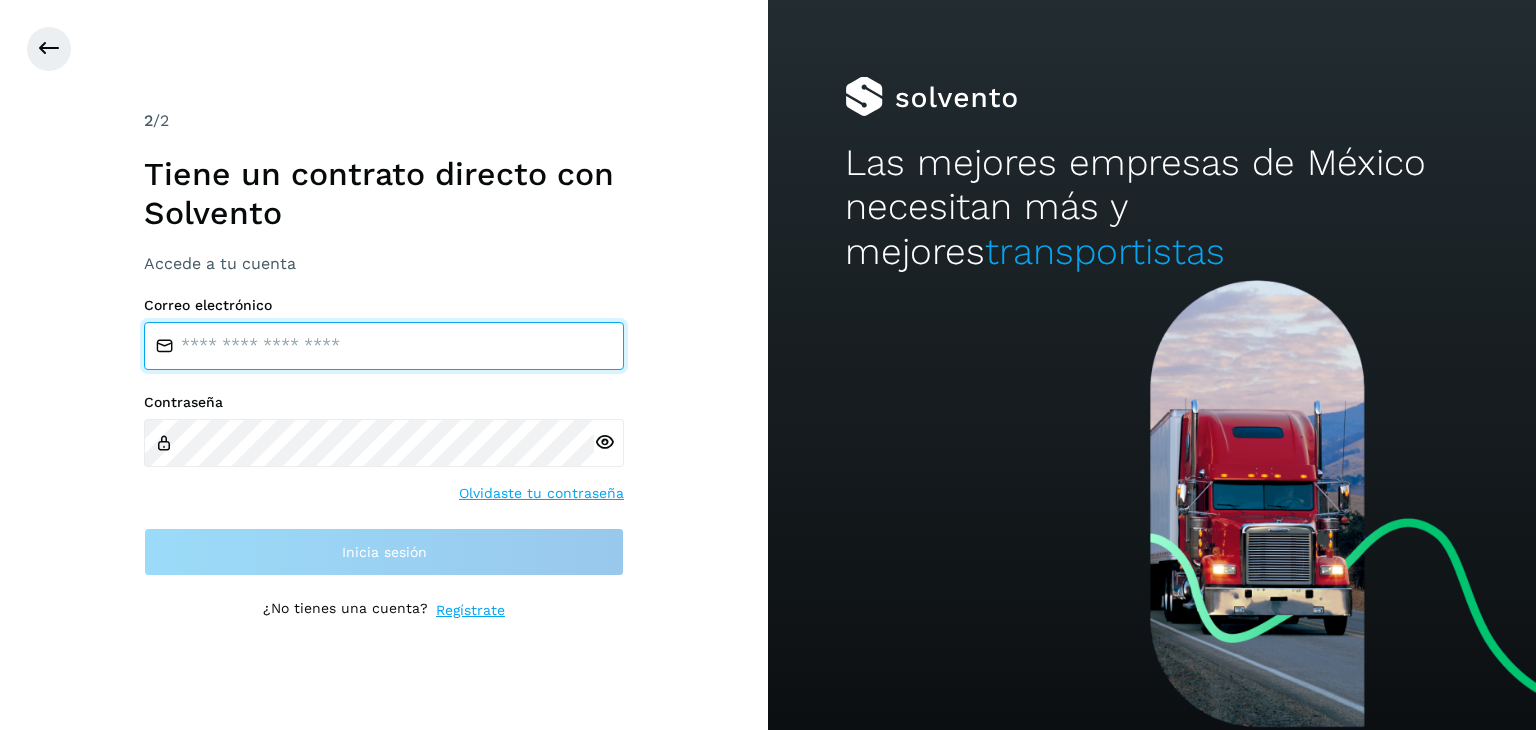type on "**********" 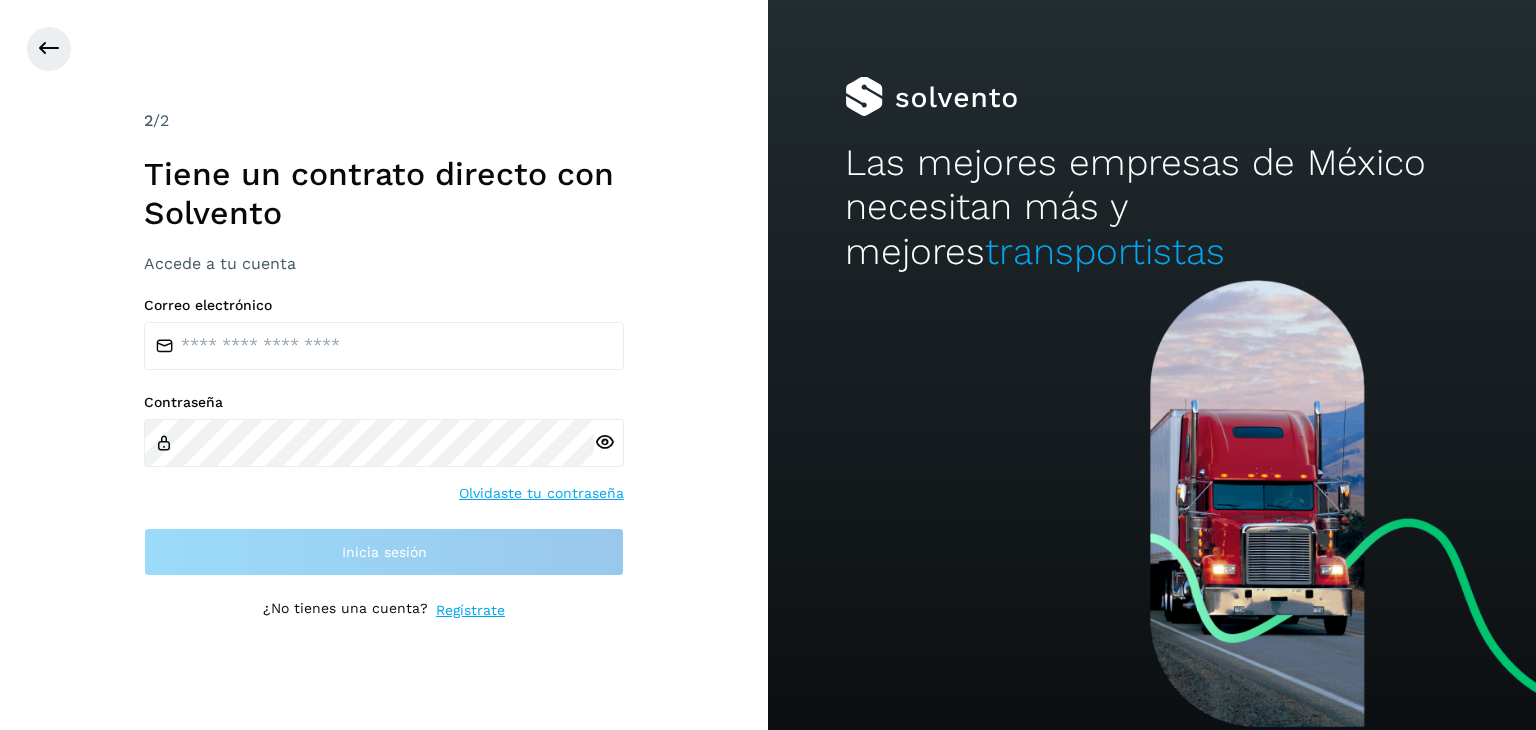 scroll, scrollTop: 0, scrollLeft: 0, axis: both 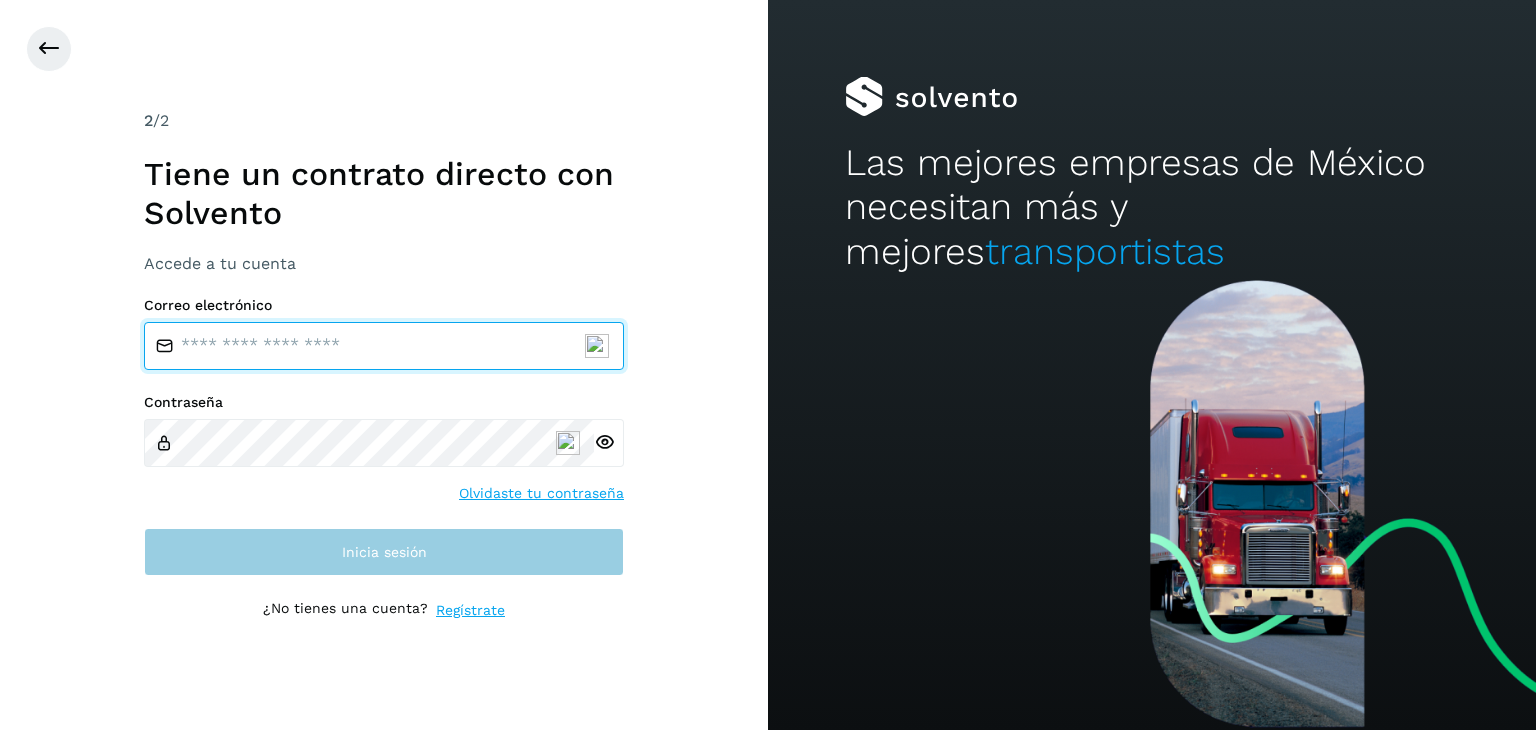 type on "**********" 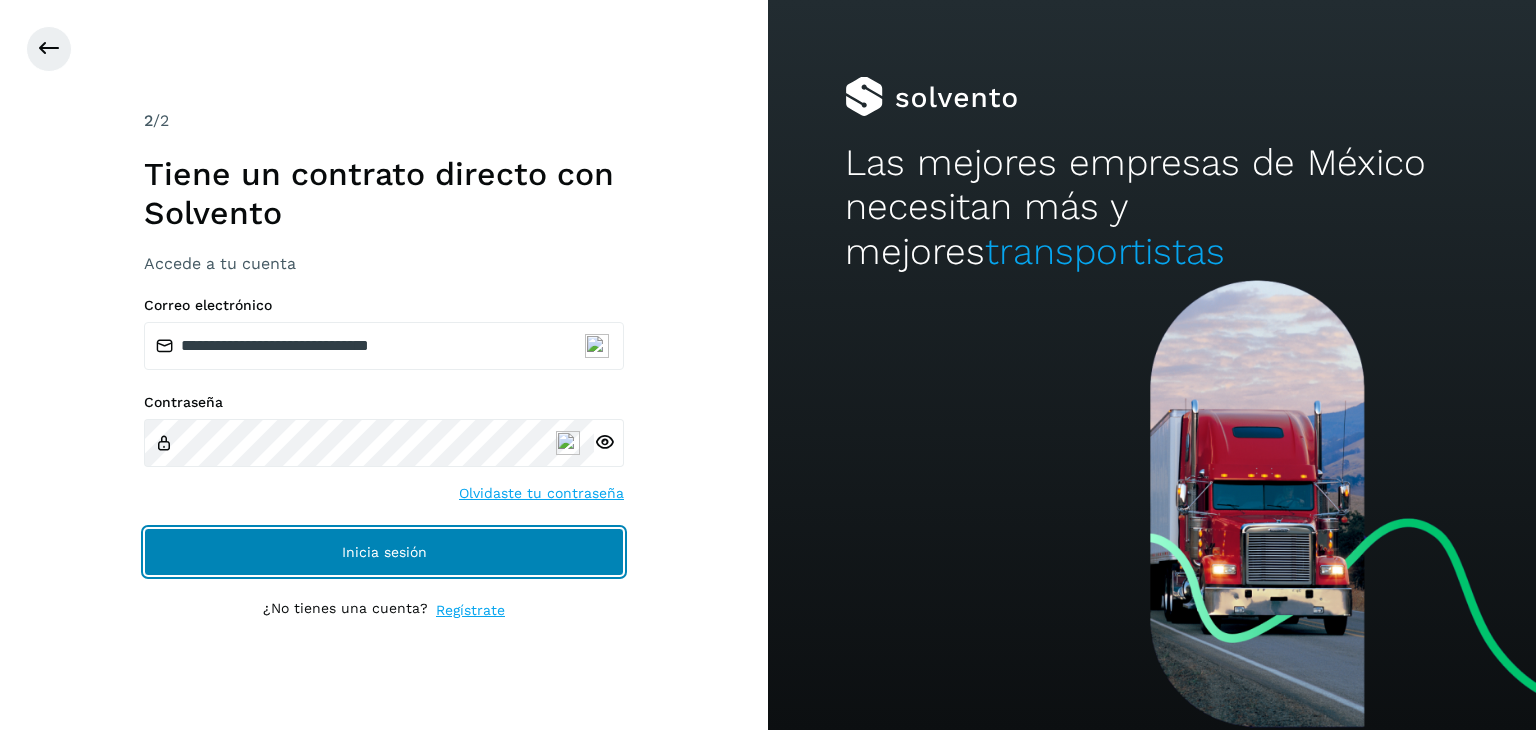 click on "Inicia sesión" at bounding box center [384, 552] 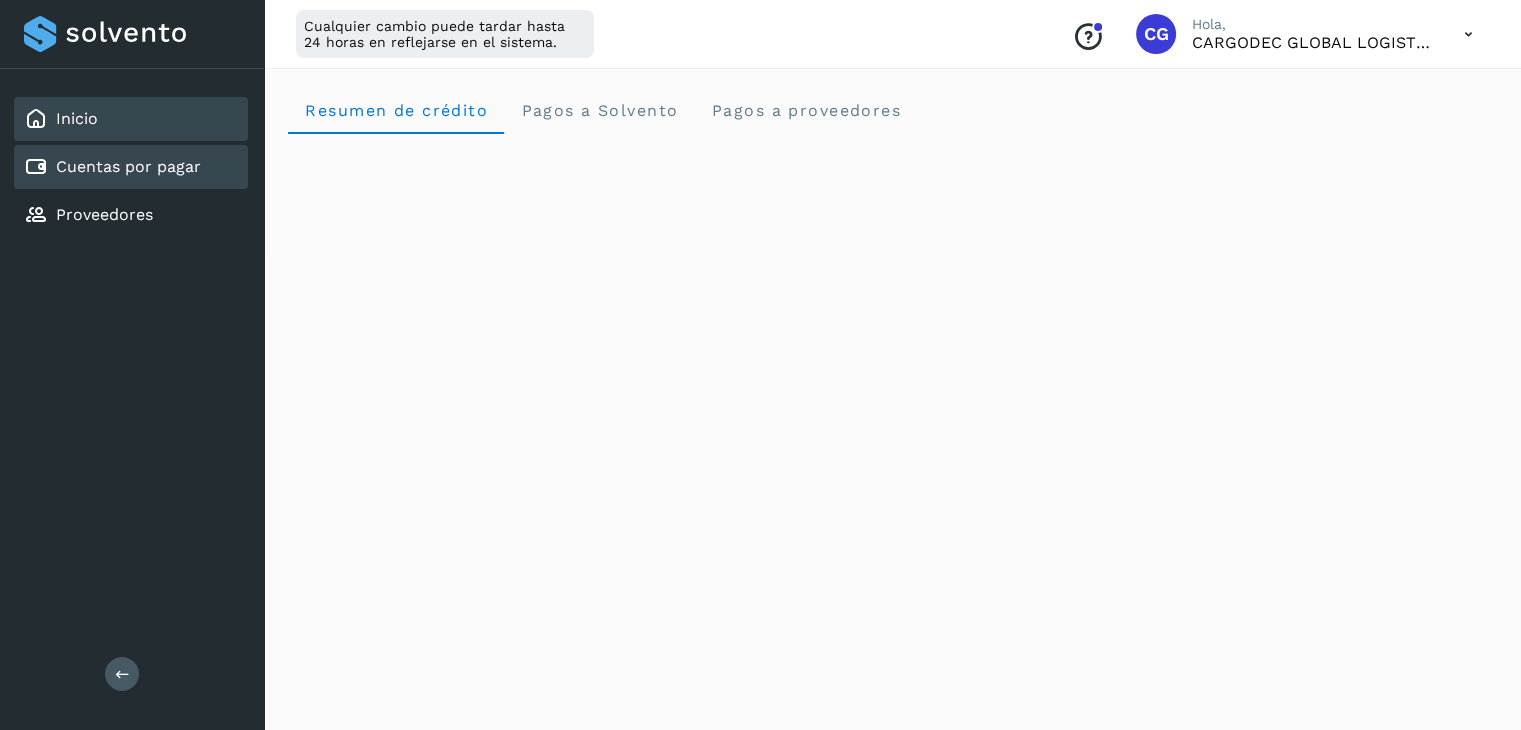 click on "Cuentas por pagar" at bounding box center (128, 166) 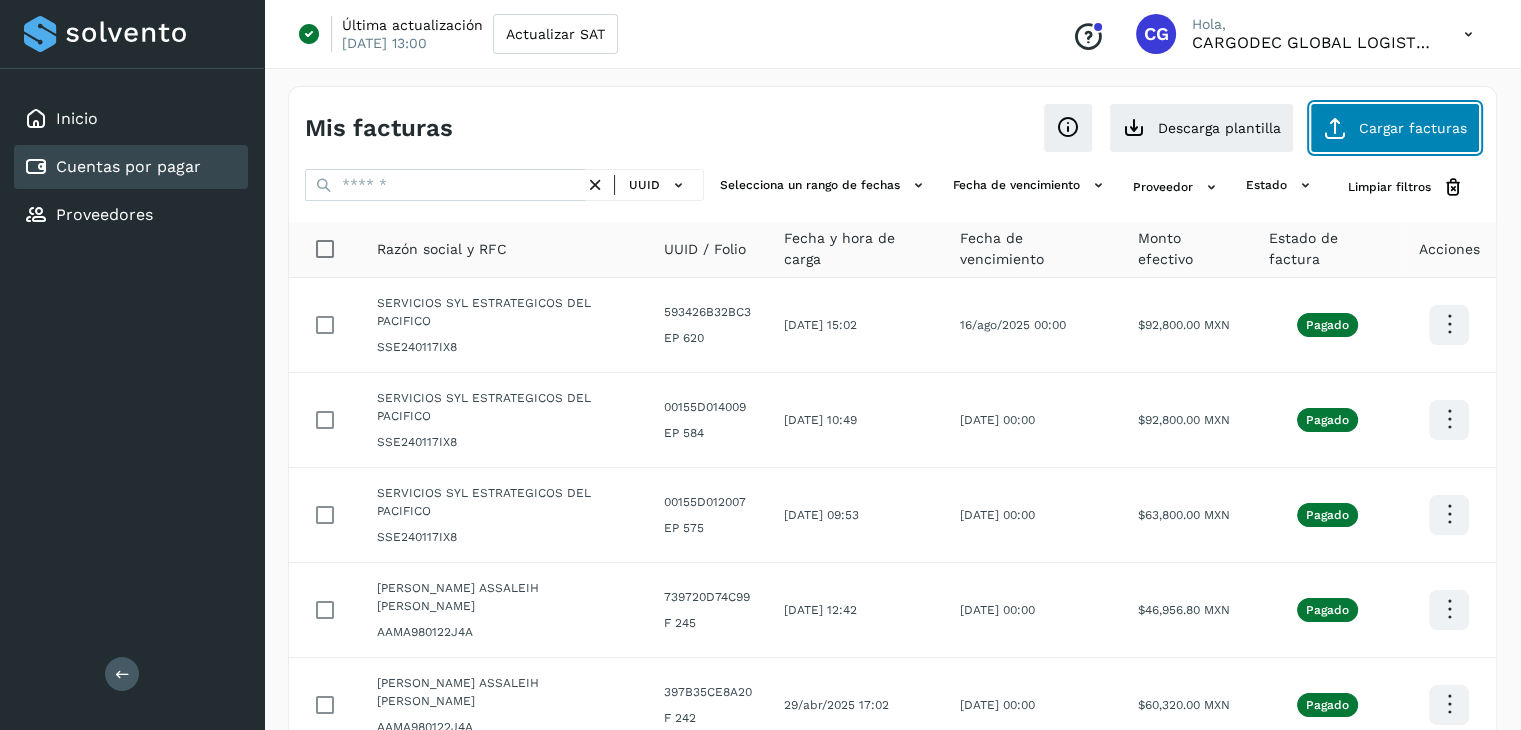 click on "Cargar facturas" 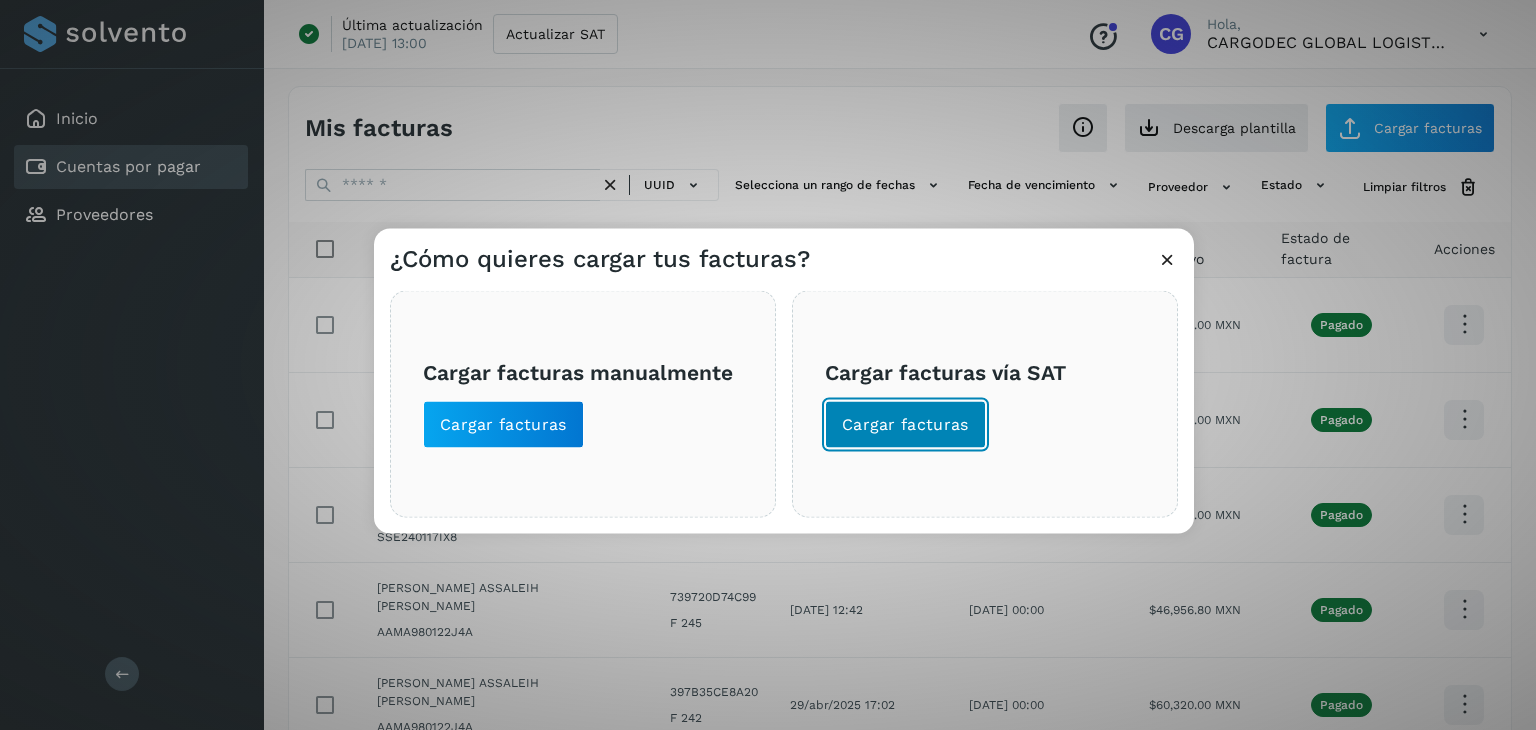 click on "Cargar facturas" 